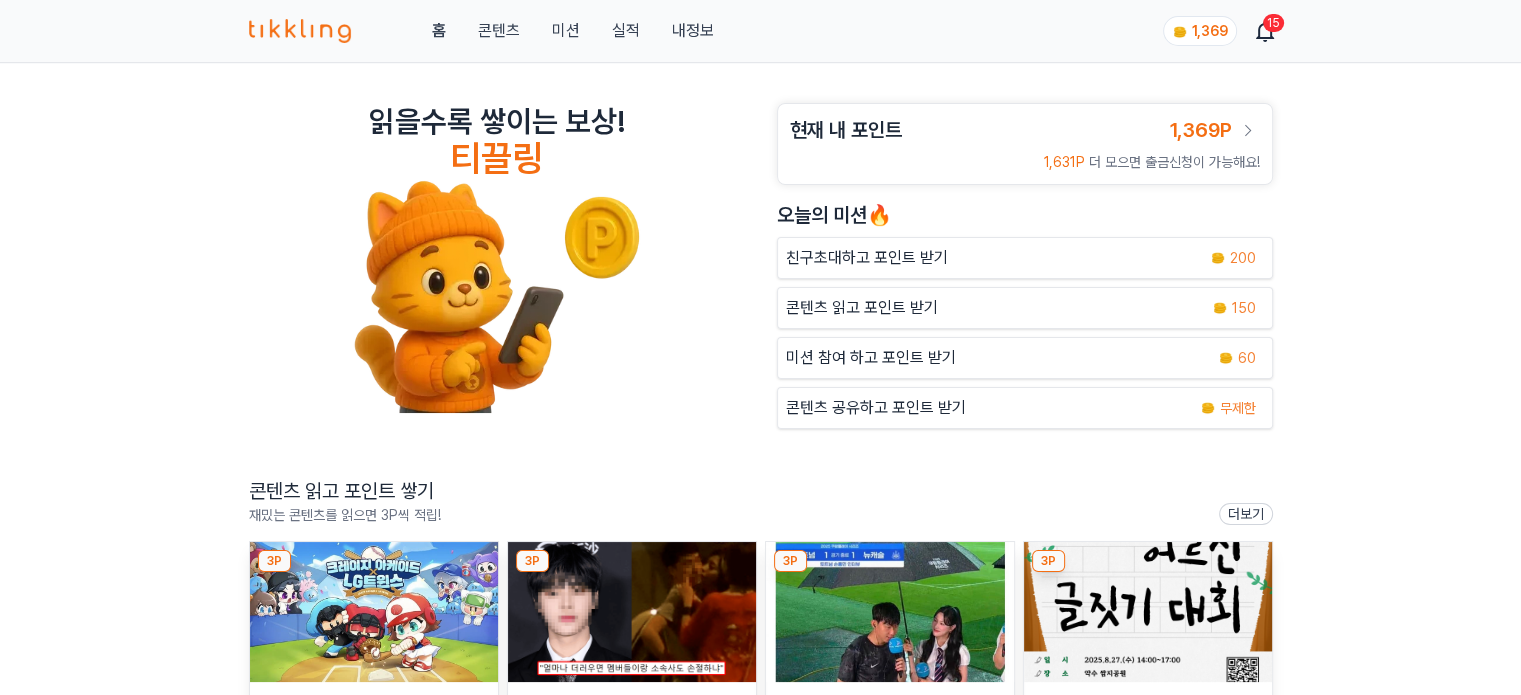 scroll, scrollTop: 300, scrollLeft: 0, axis: vertical 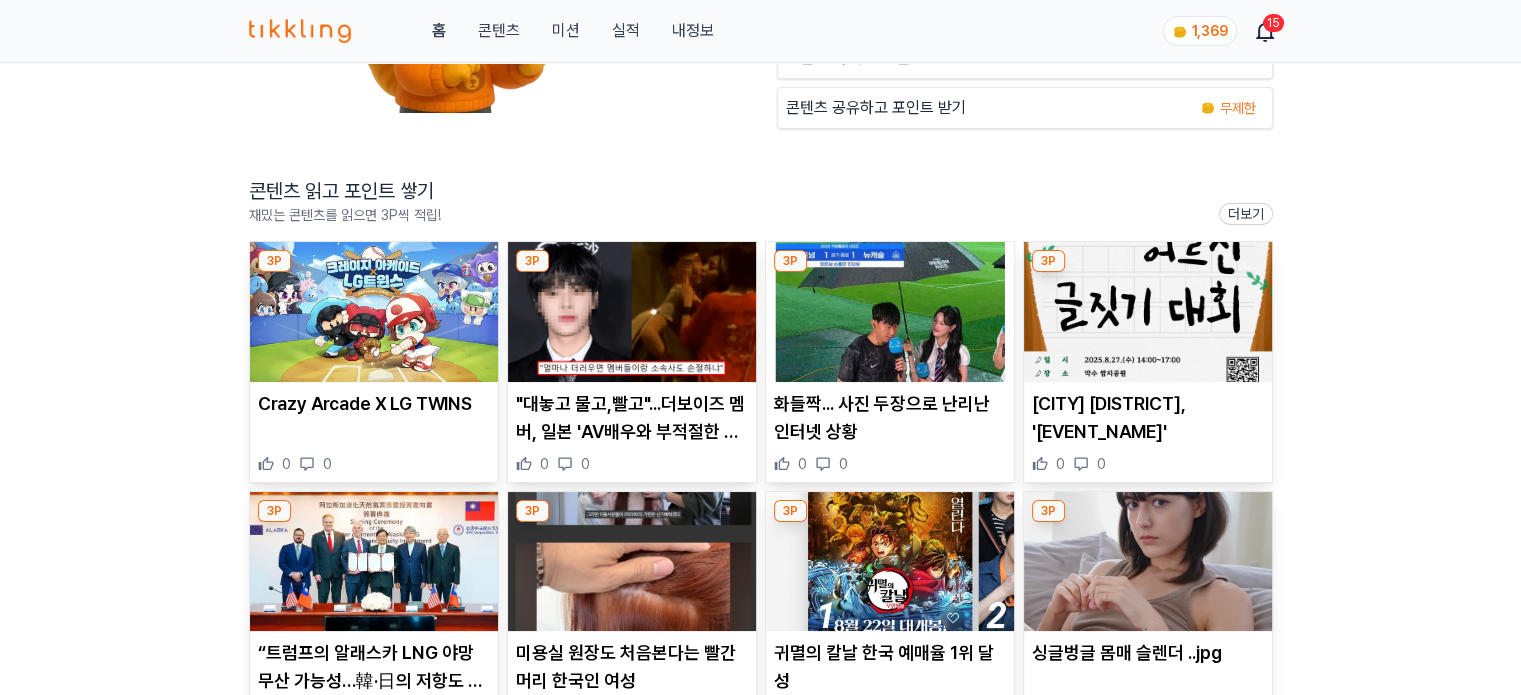 click at bounding box center (374, 312) 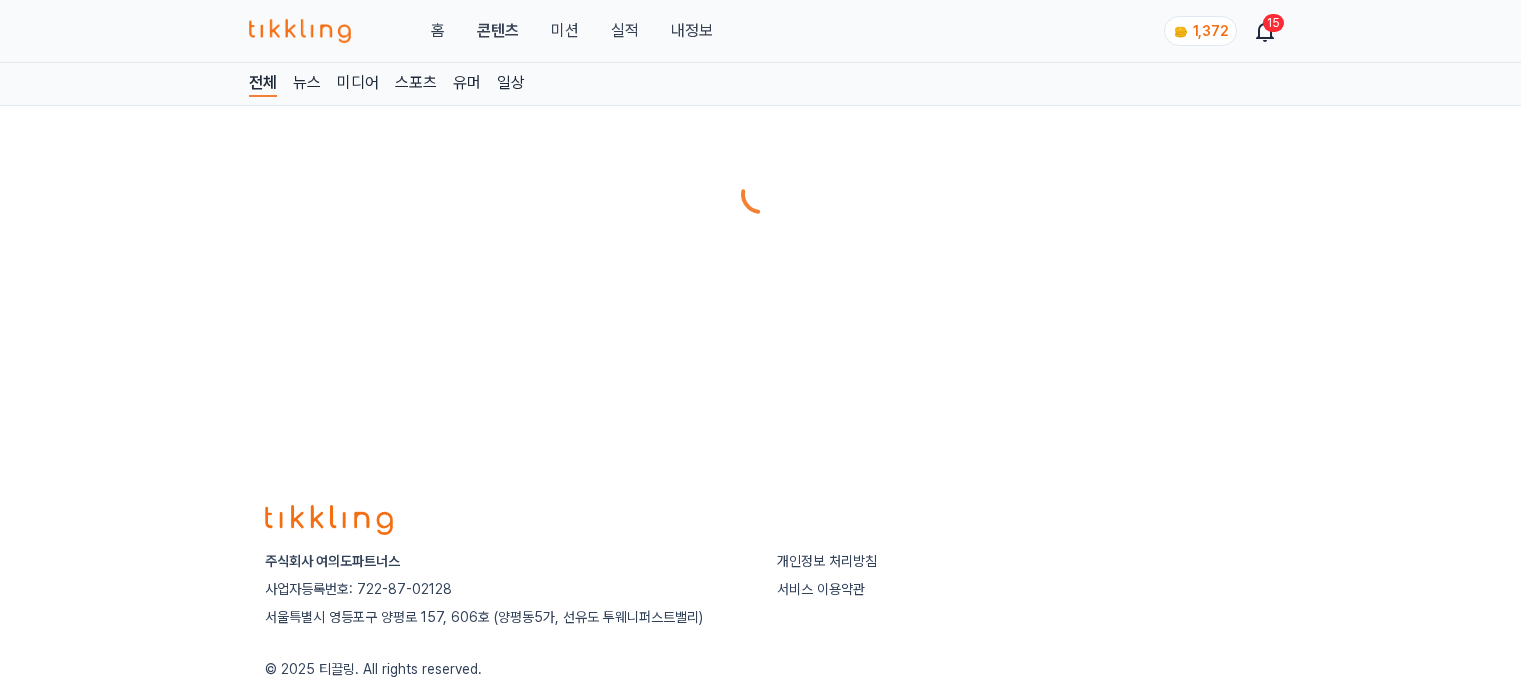 scroll, scrollTop: 0, scrollLeft: 0, axis: both 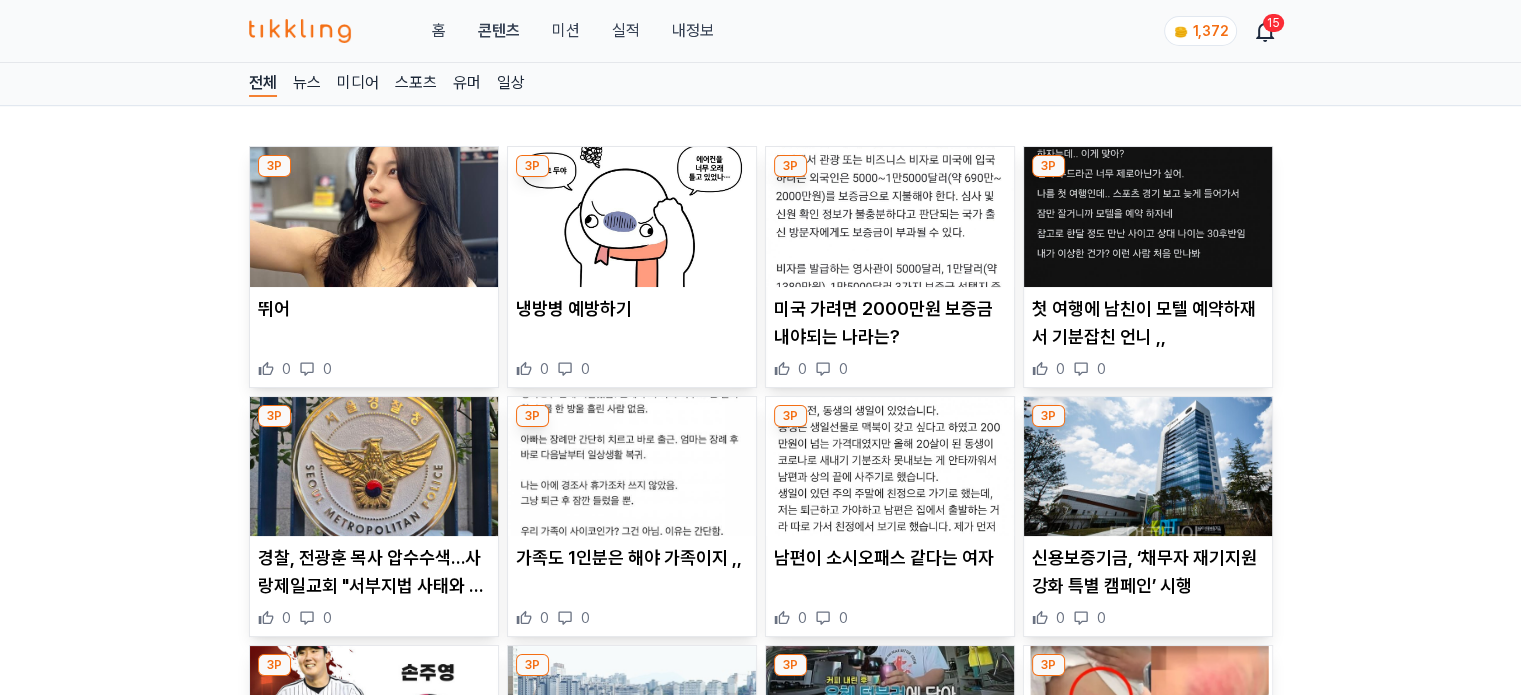 click at bounding box center (632, 217) 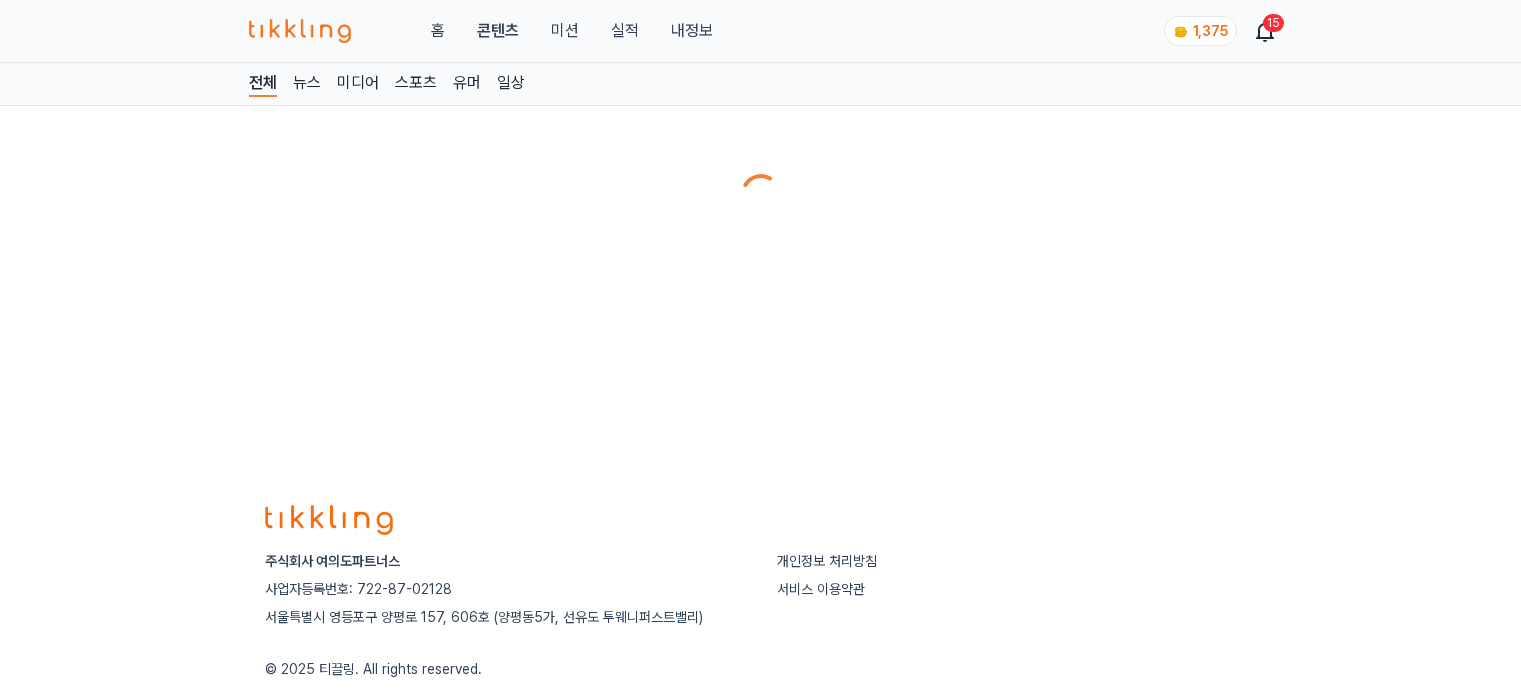 scroll, scrollTop: 0, scrollLeft: 0, axis: both 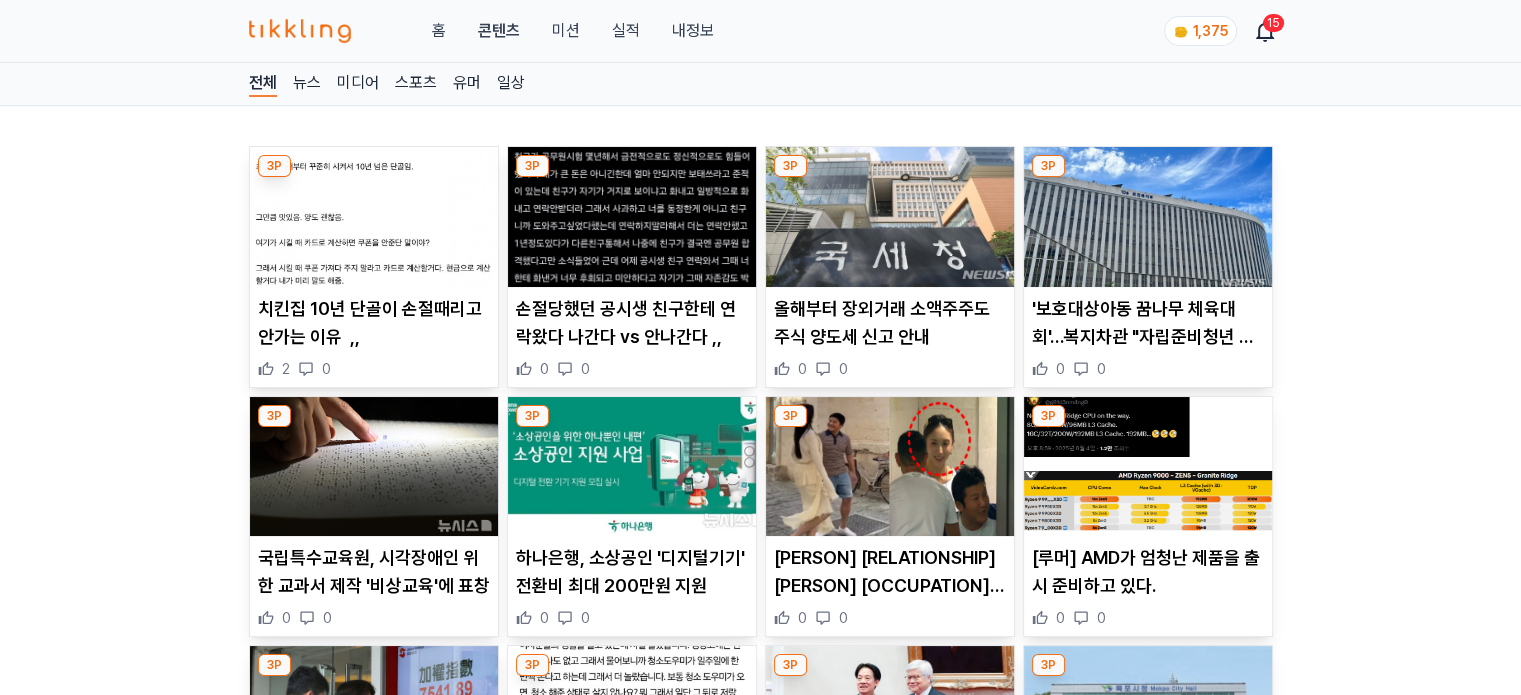 click at bounding box center [632, 217] 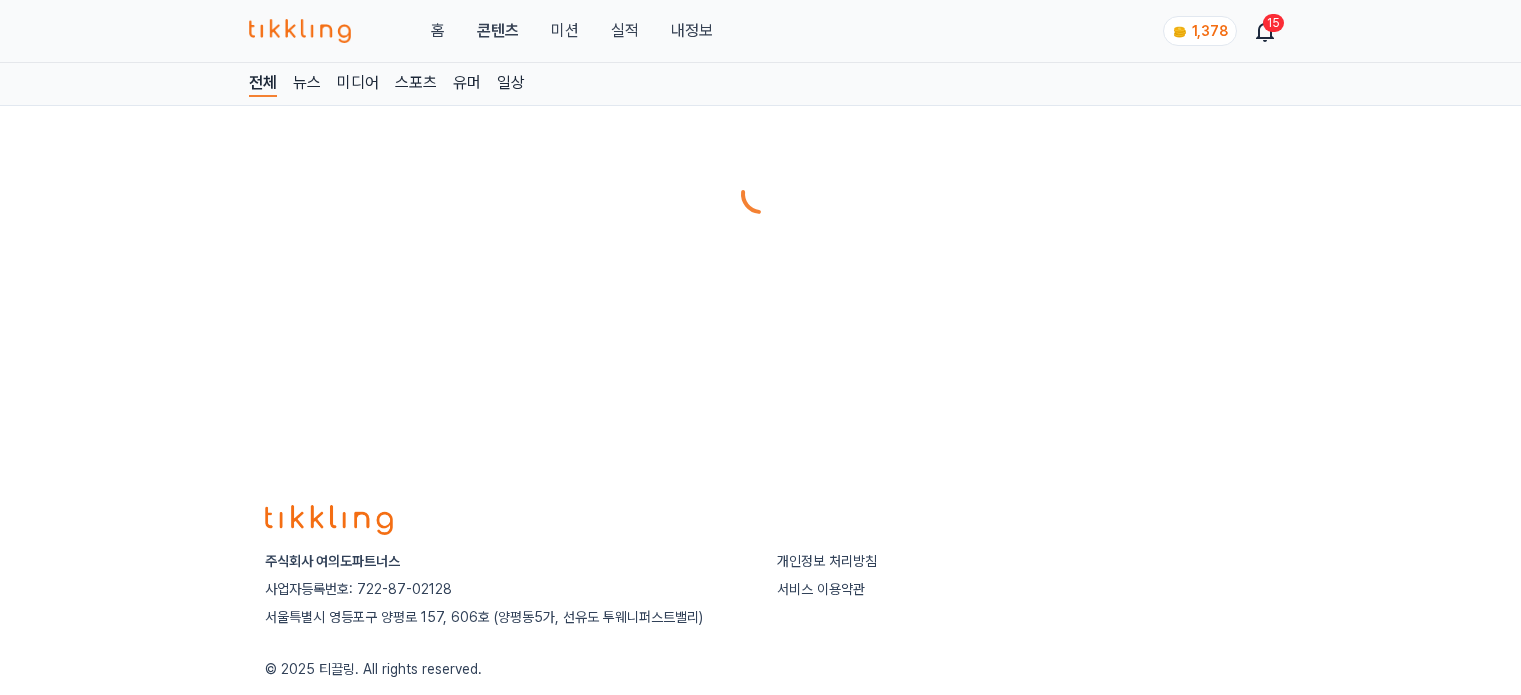 scroll, scrollTop: 0, scrollLeft: 0, axis: both 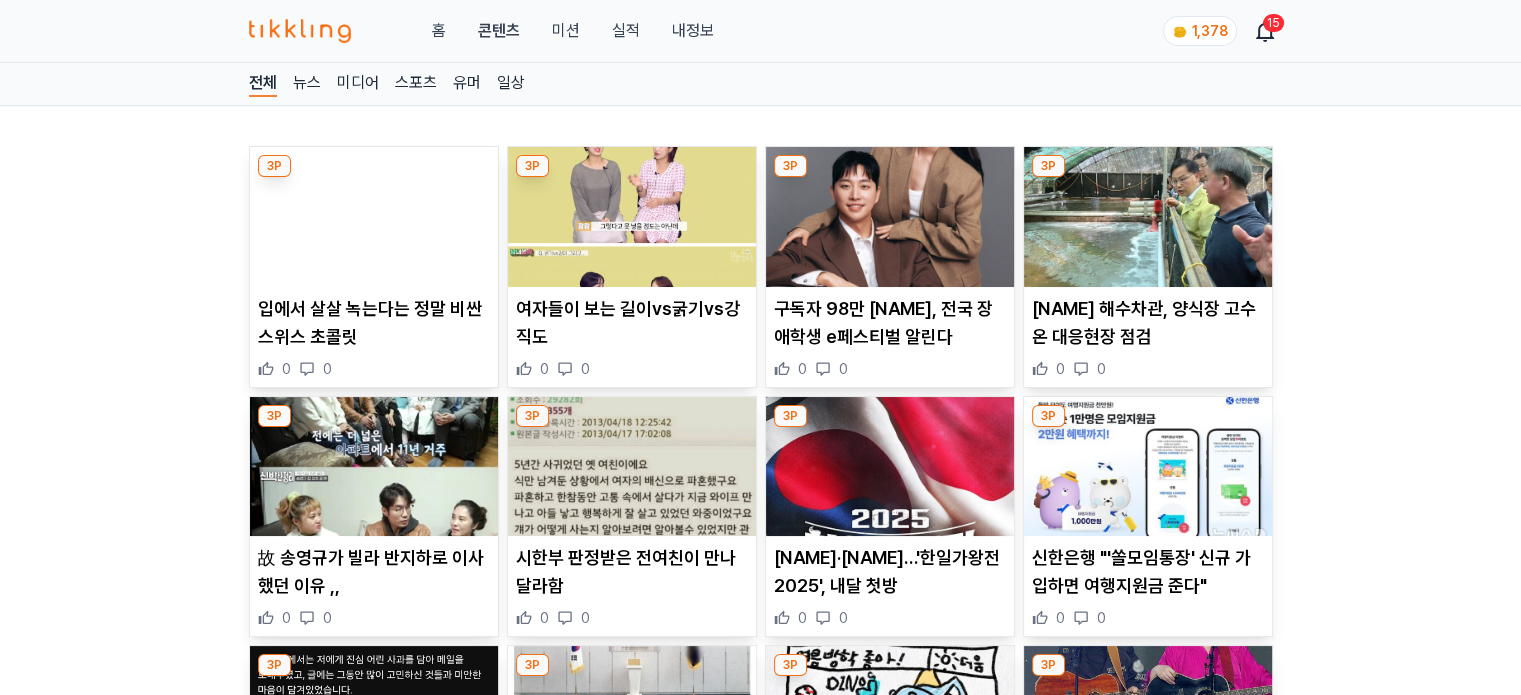 click at bounding box center (374, 217) 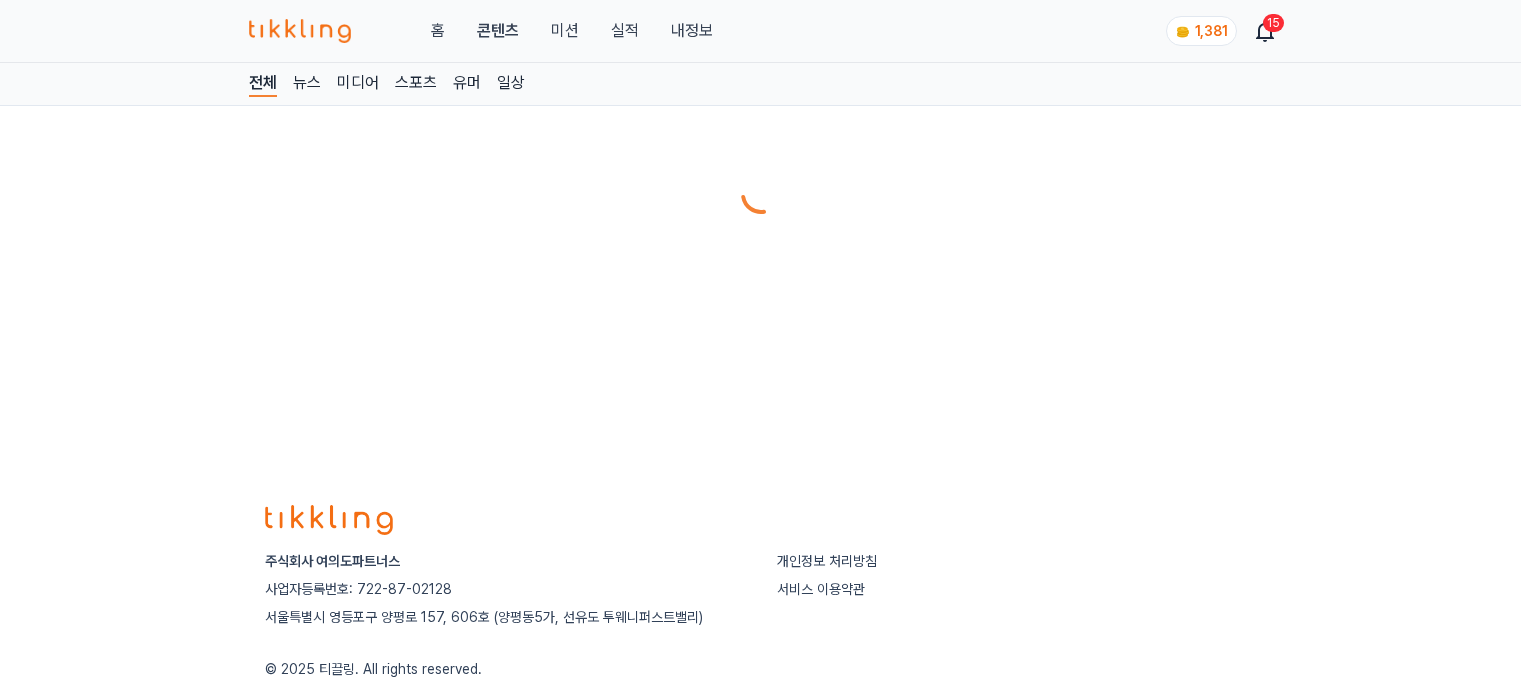 scroll, scrollTop: 0, scrollLeft: 0, axis: both 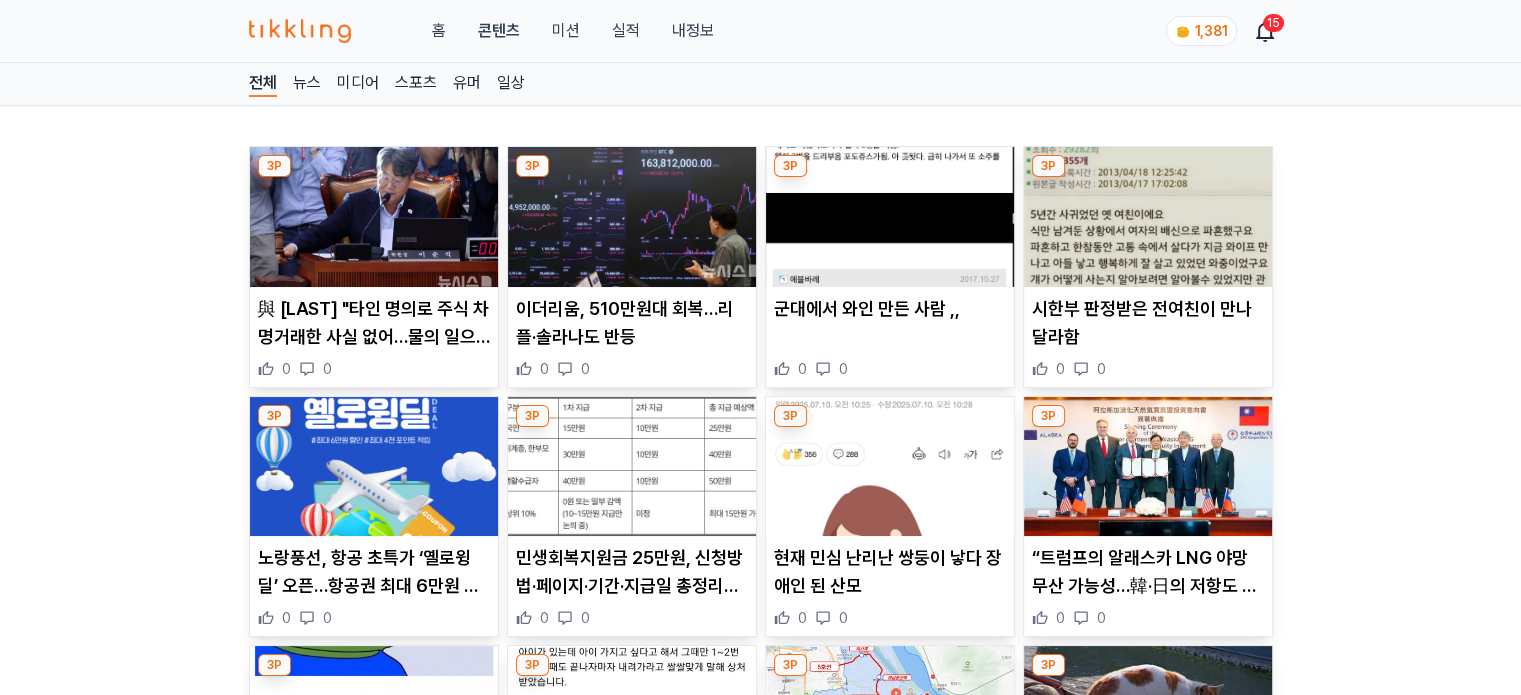 click at bounding box center (890, 217) 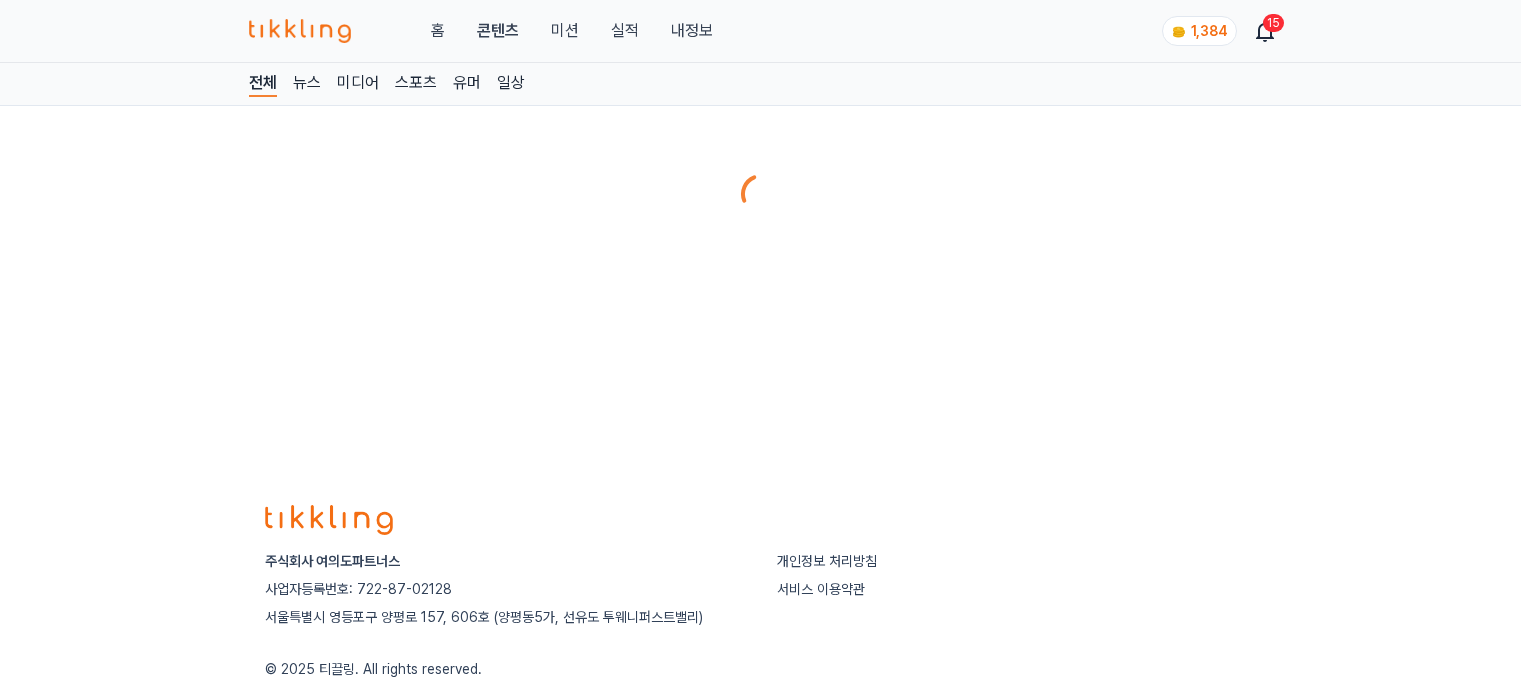 scroll, scrollTop: 0, scrollLeft: 0, axis: both 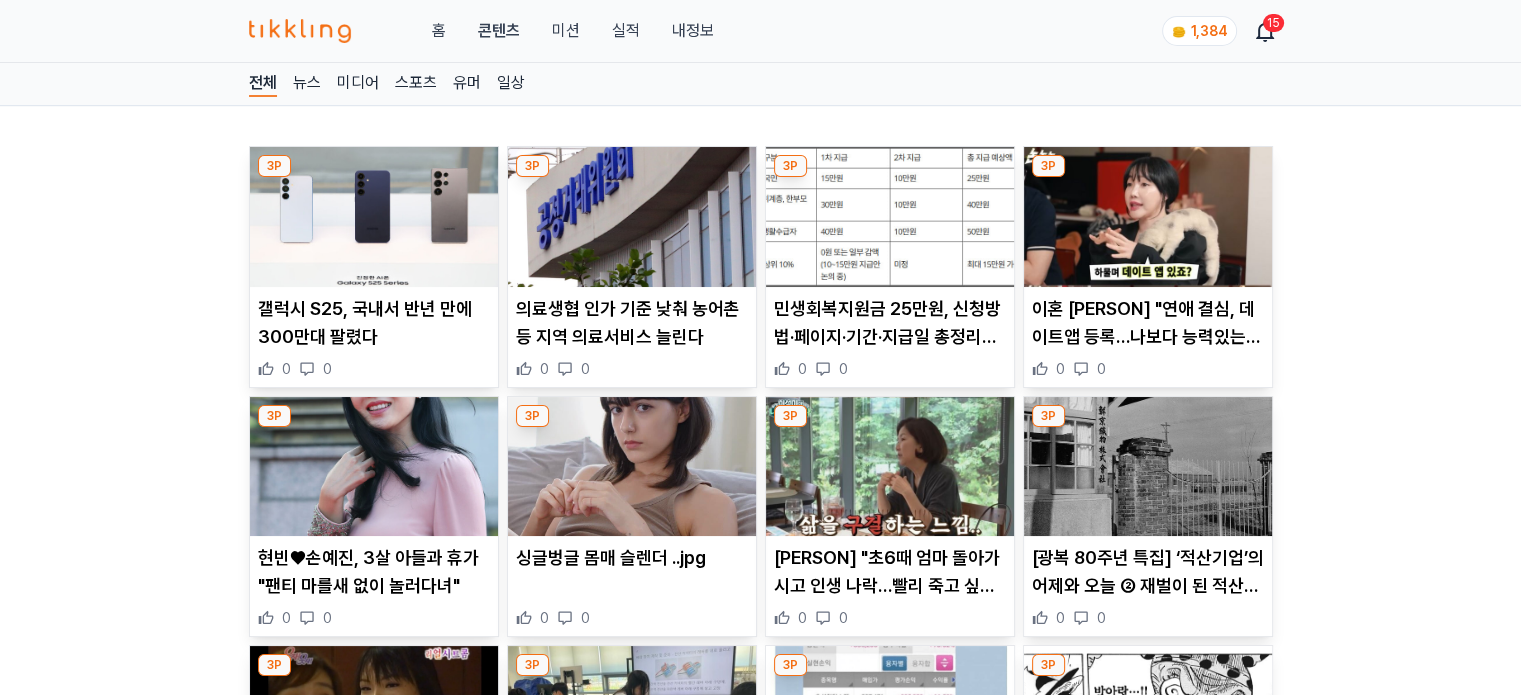click at bounding box center [632, 217] 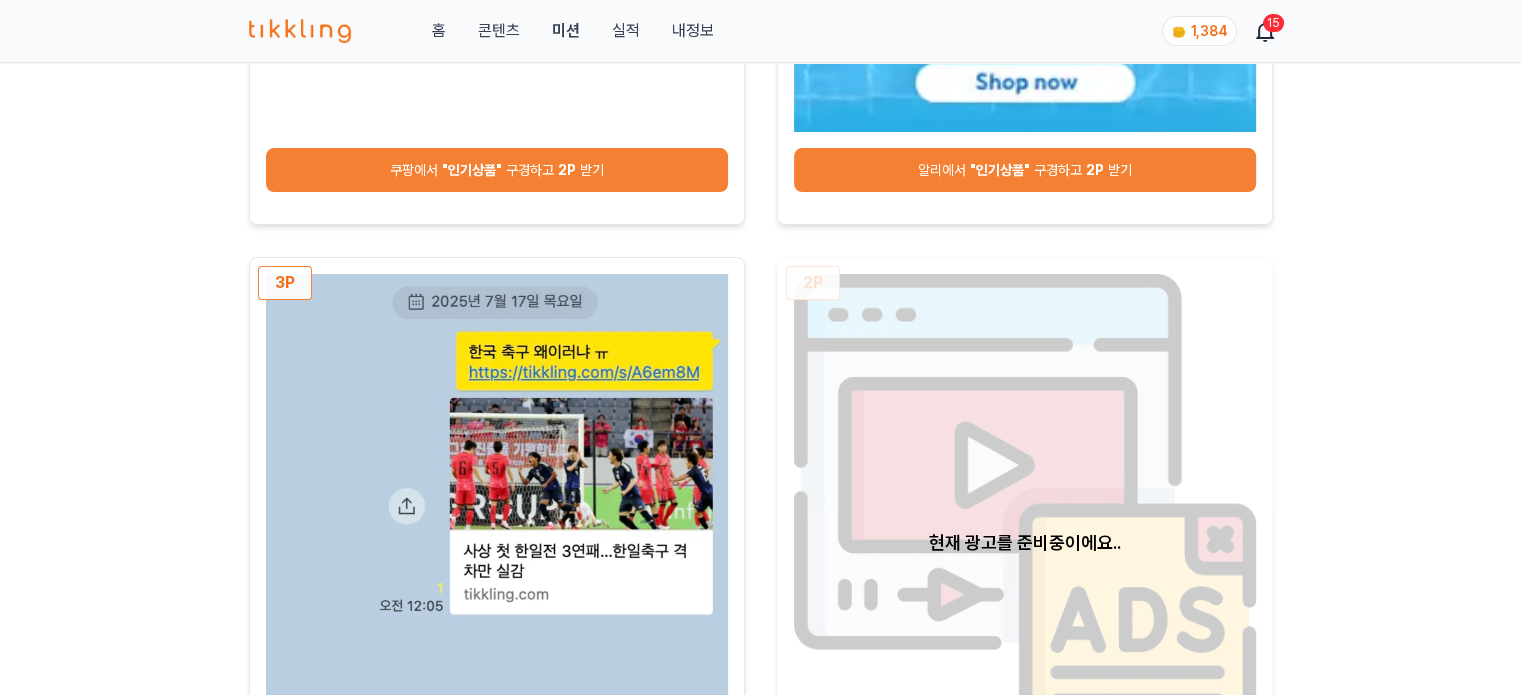 scroll, scrollTop: 600, scrollLeft: 0, axis: vertical 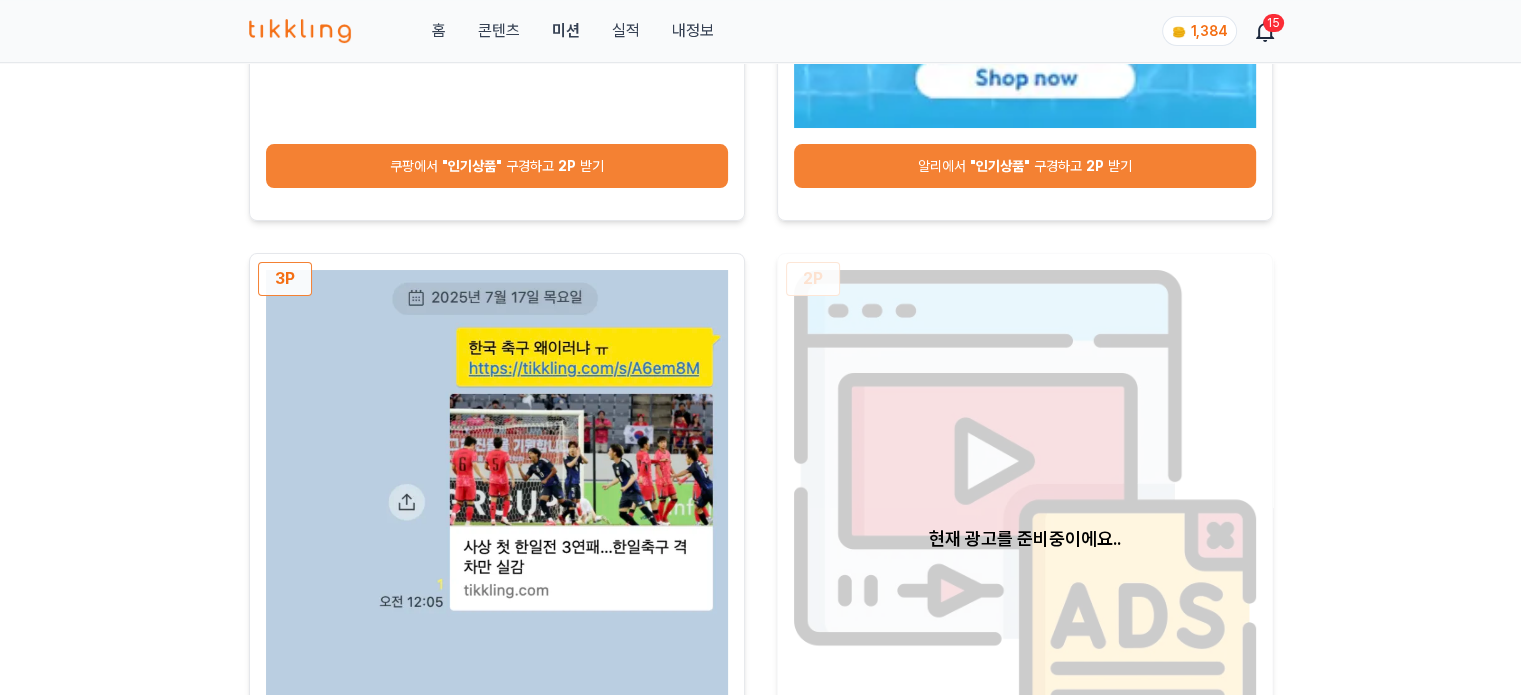 click on "쿠팡에서 "인기상품"  구경하고  2P  받기" at bounding box center [497, 166] 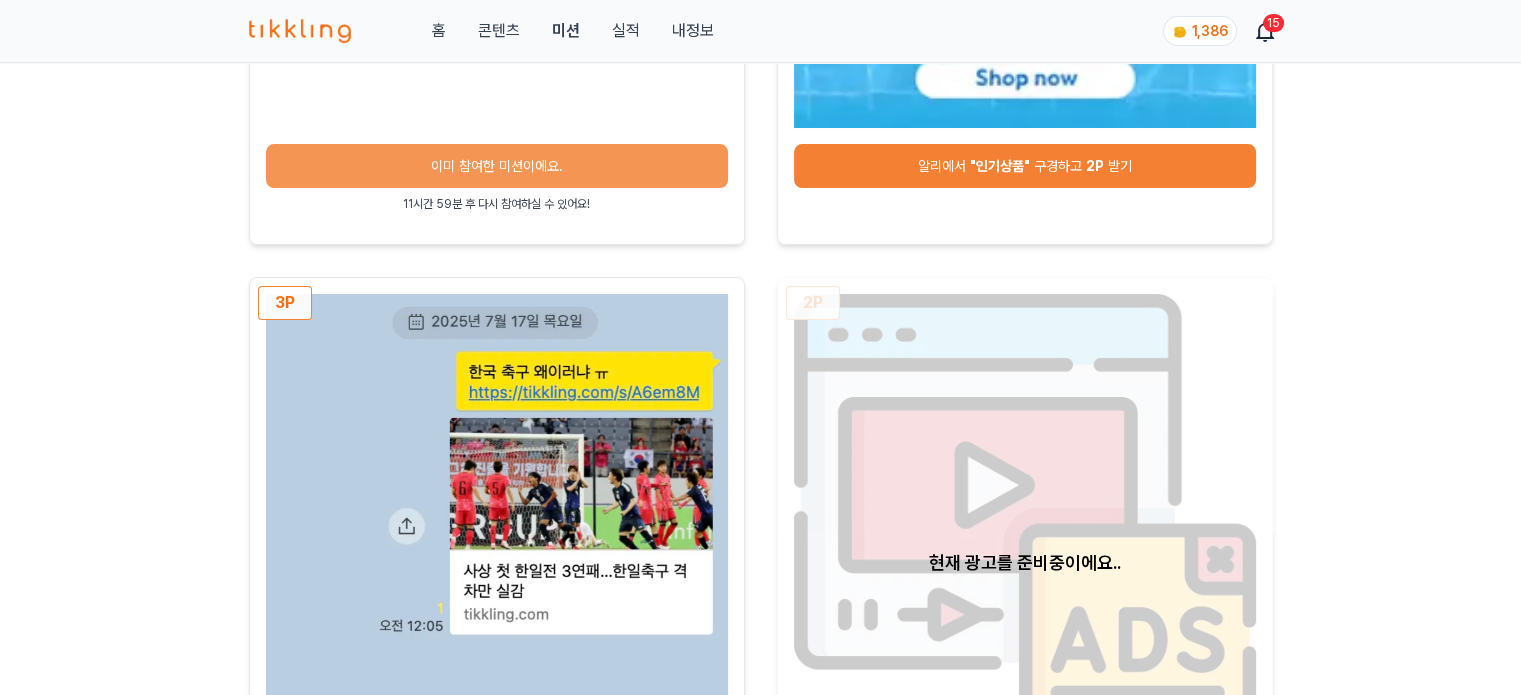 click on "알리에서 "인기상품"  구경하고  2P  받기" at bounding box center (1025, 166) 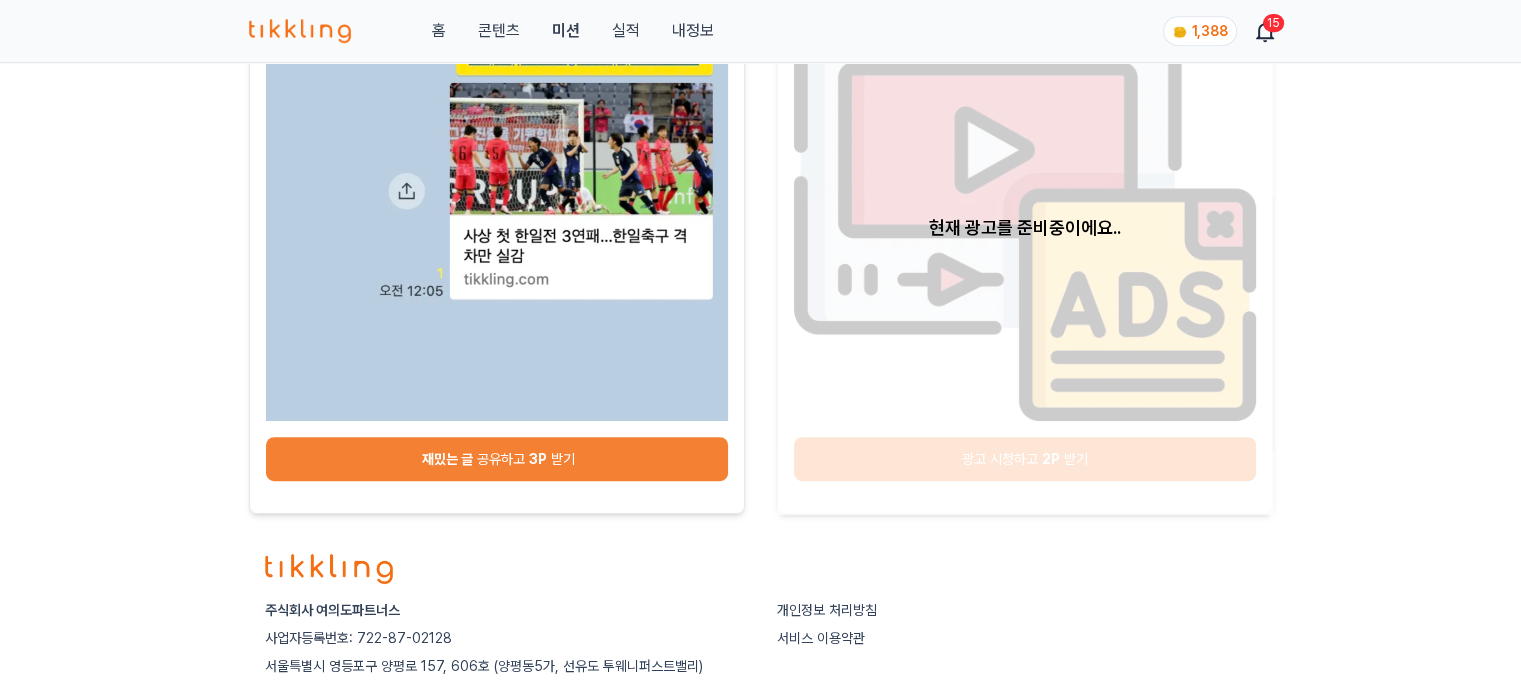 scroll, scrollTop: 900, scrollLeft: 0, axis: vertical 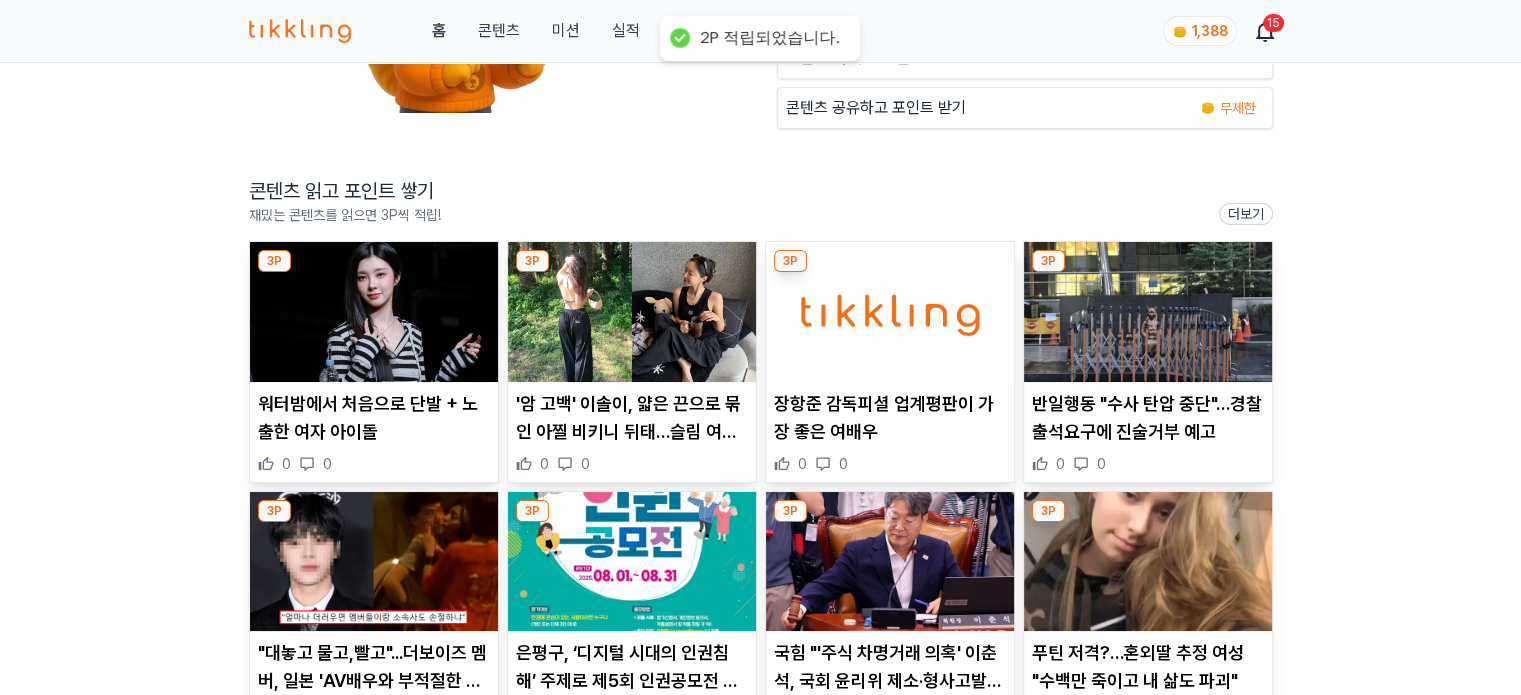 click at bounding box center [374, 312] 